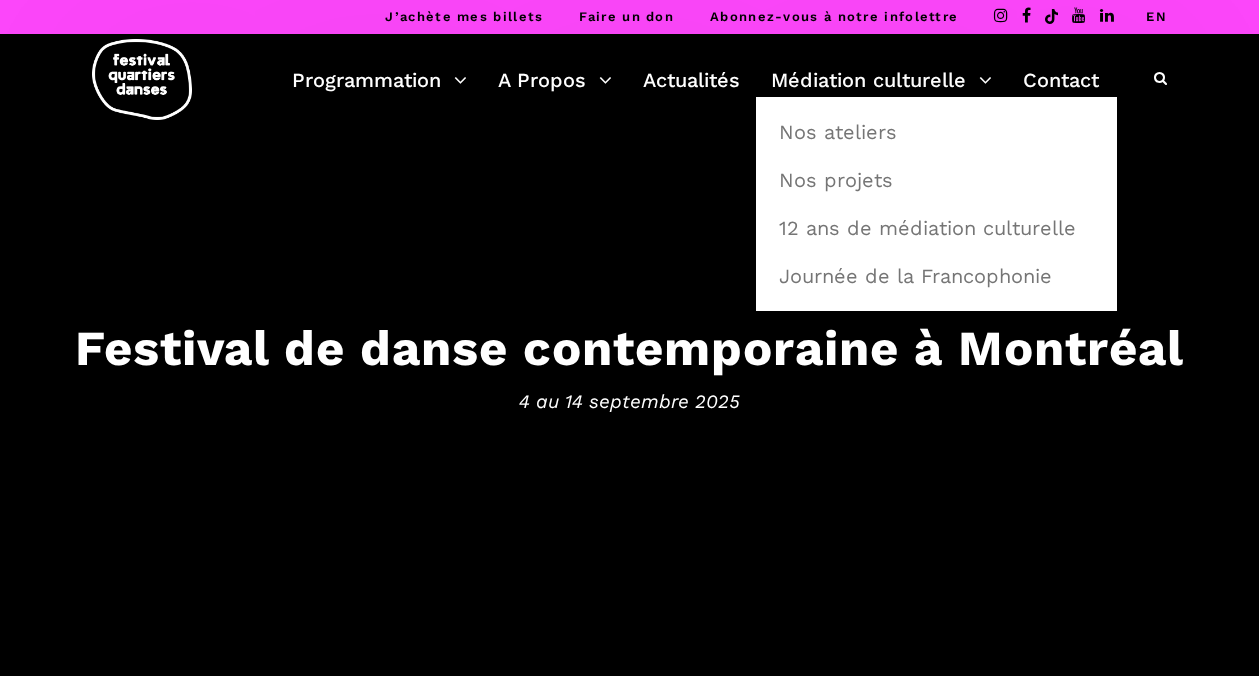 scroll, scrollTop: 0, scrollLeft: 0, axis: both 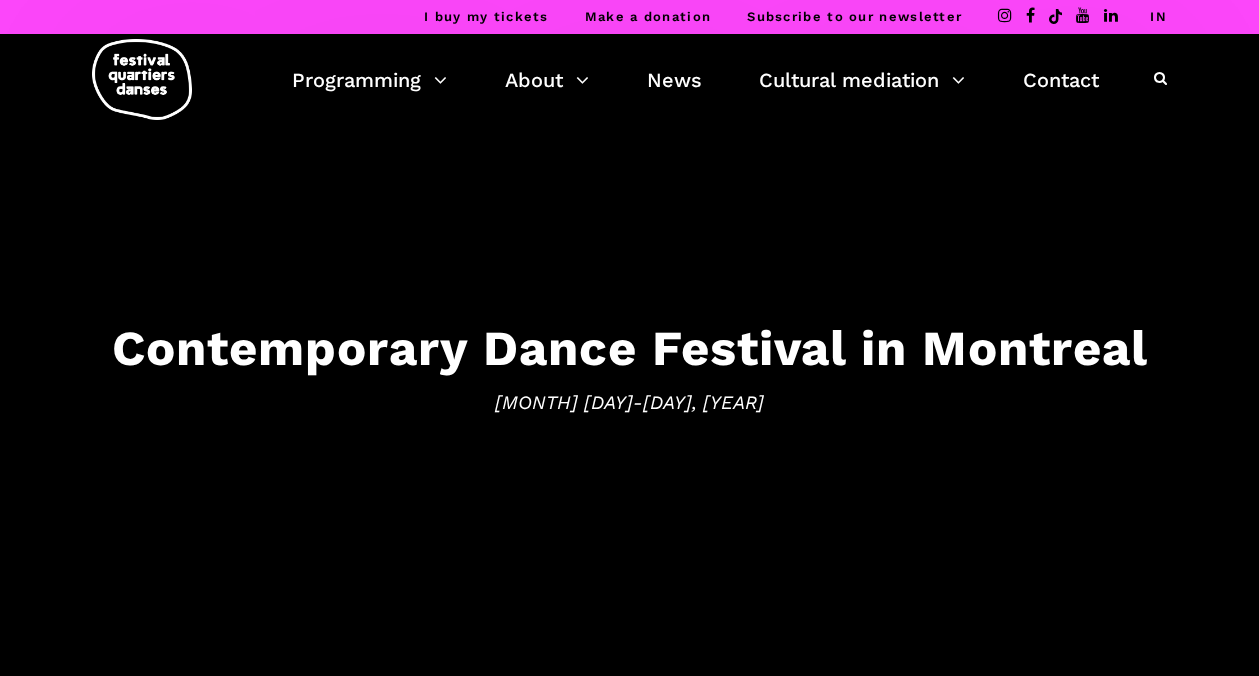 click on "IN" at bounding box center (1158, 16) 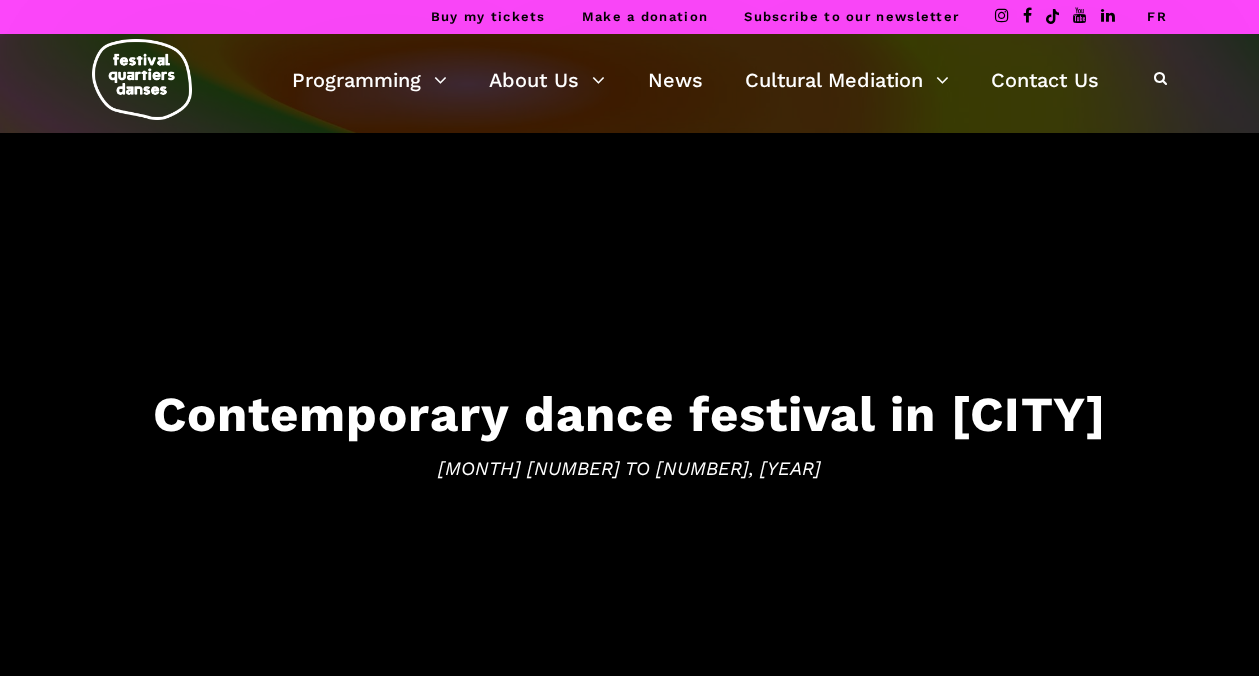 scroll, scrollTop: 0, scrollLeft: 0, axis: both 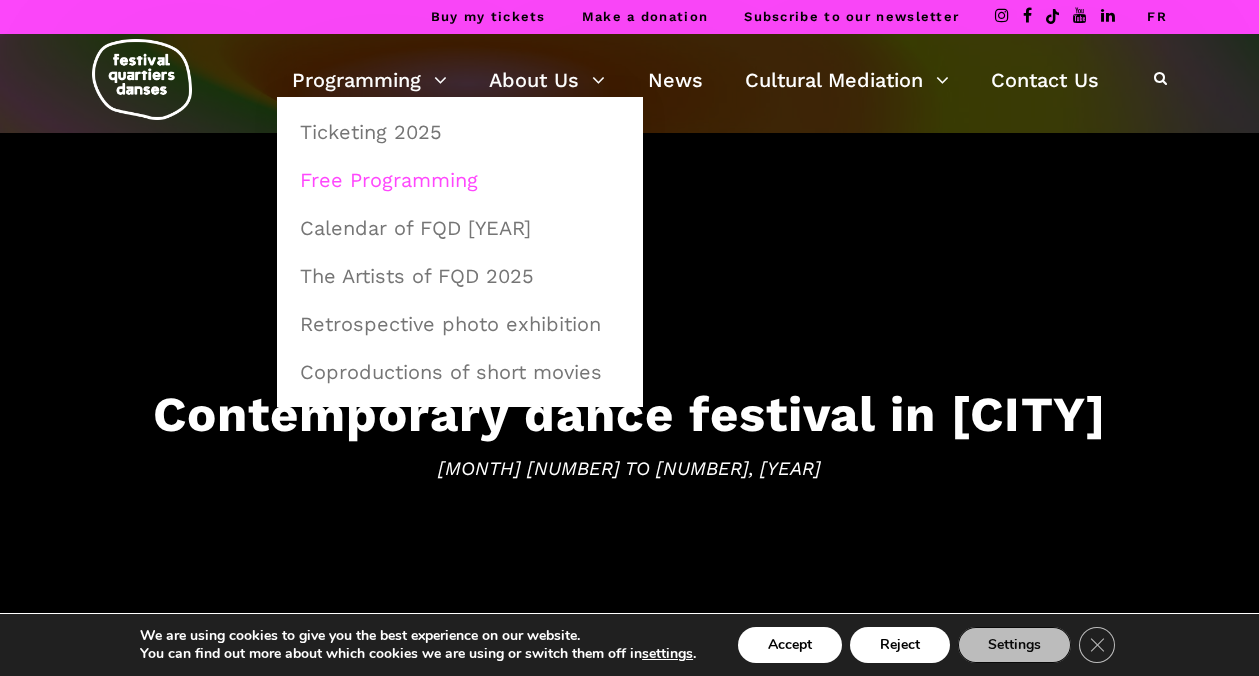 click on "Free Programming" at bounding box center [460, 180] 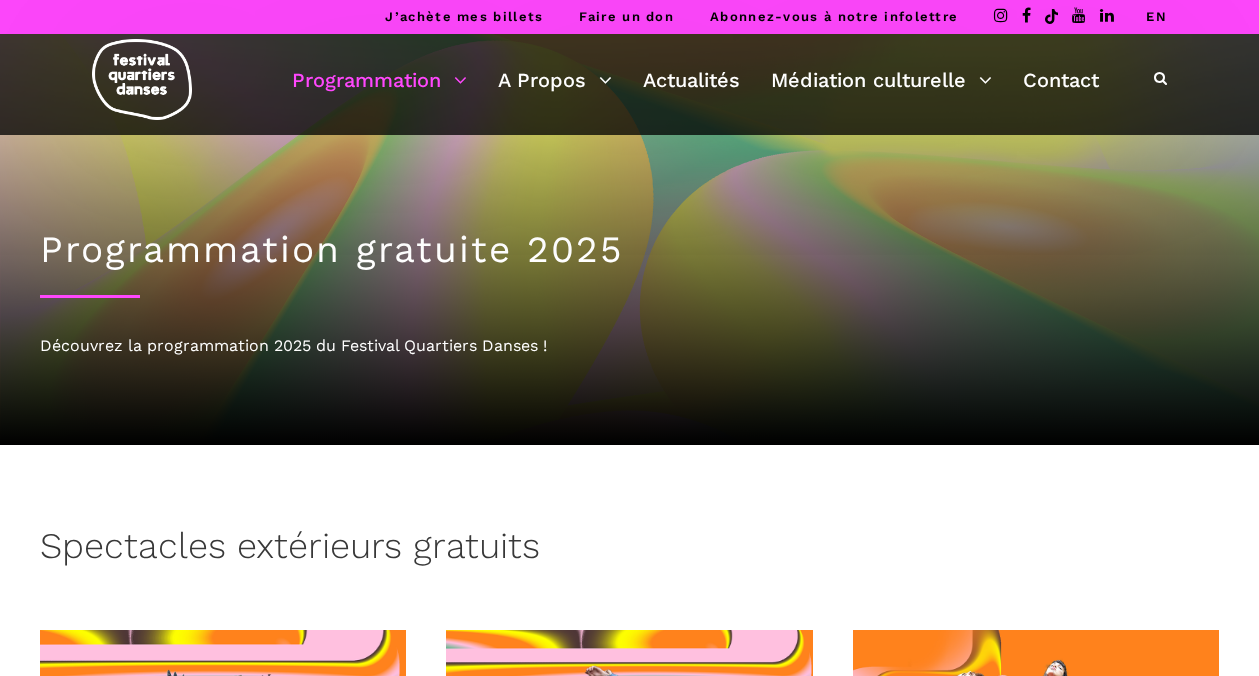 scroll, scrollTop: 0, scrollLeft: 0, axis: both 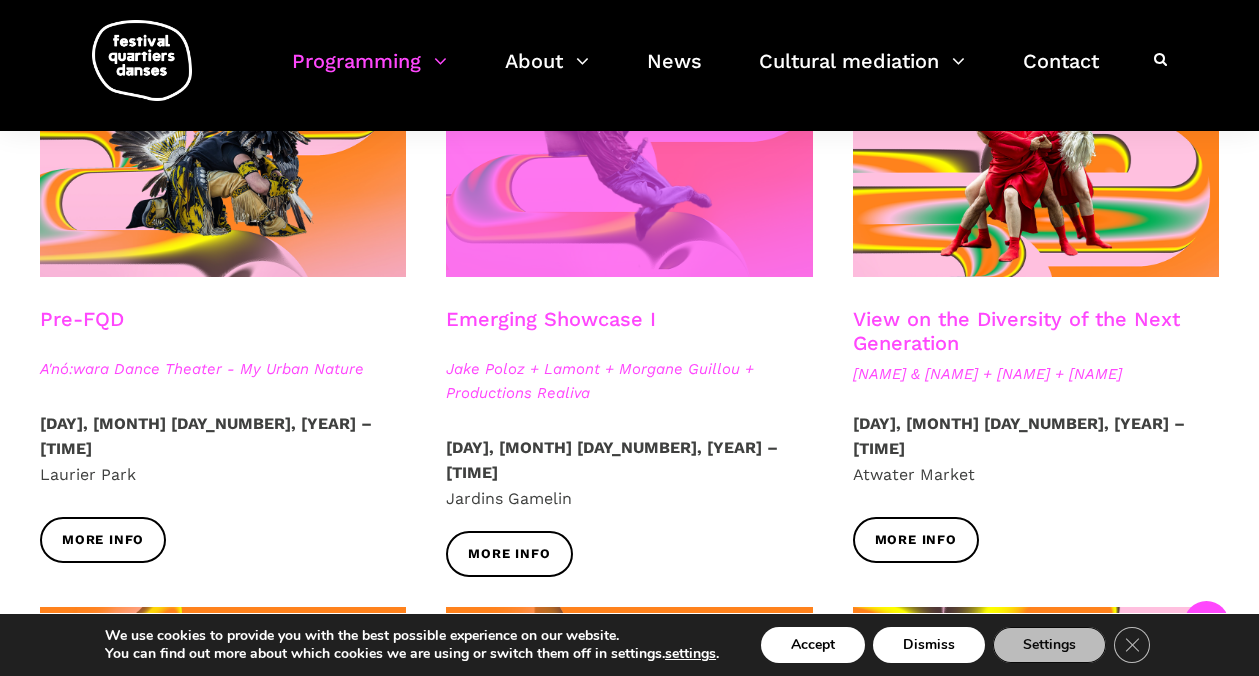 click at bounding box center (629, 153) 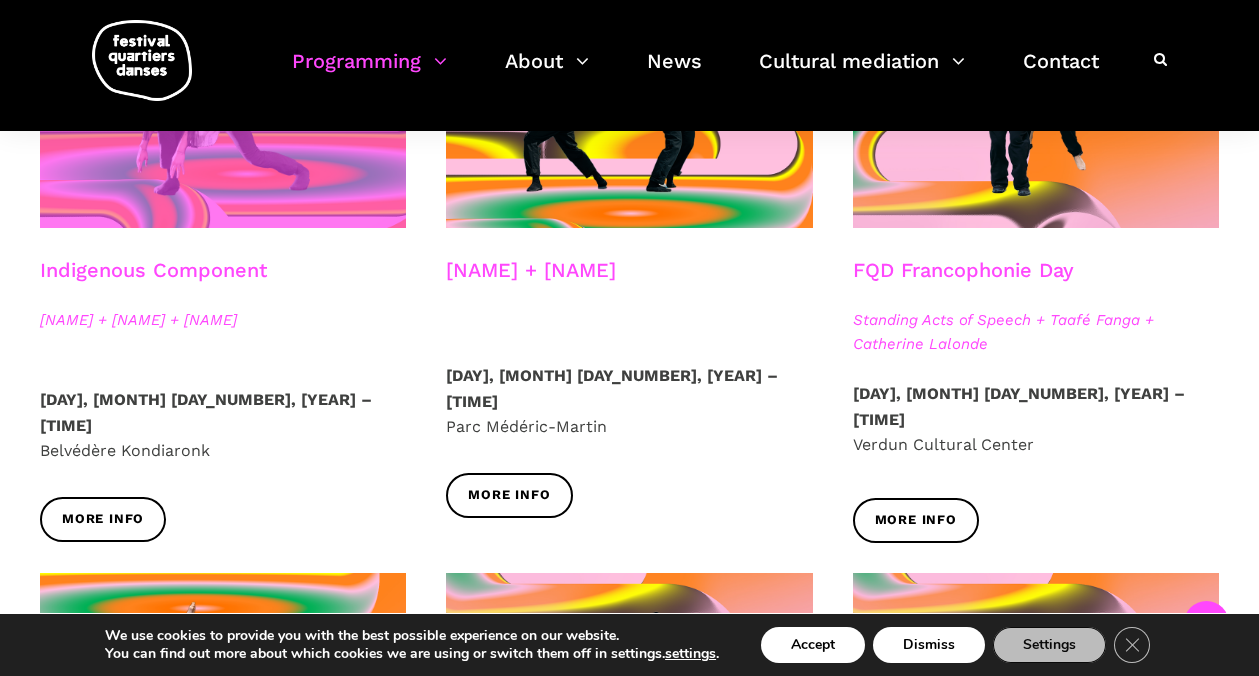 scroll, scrollTop: 1224, scrollLeft: 0, axis: vertical 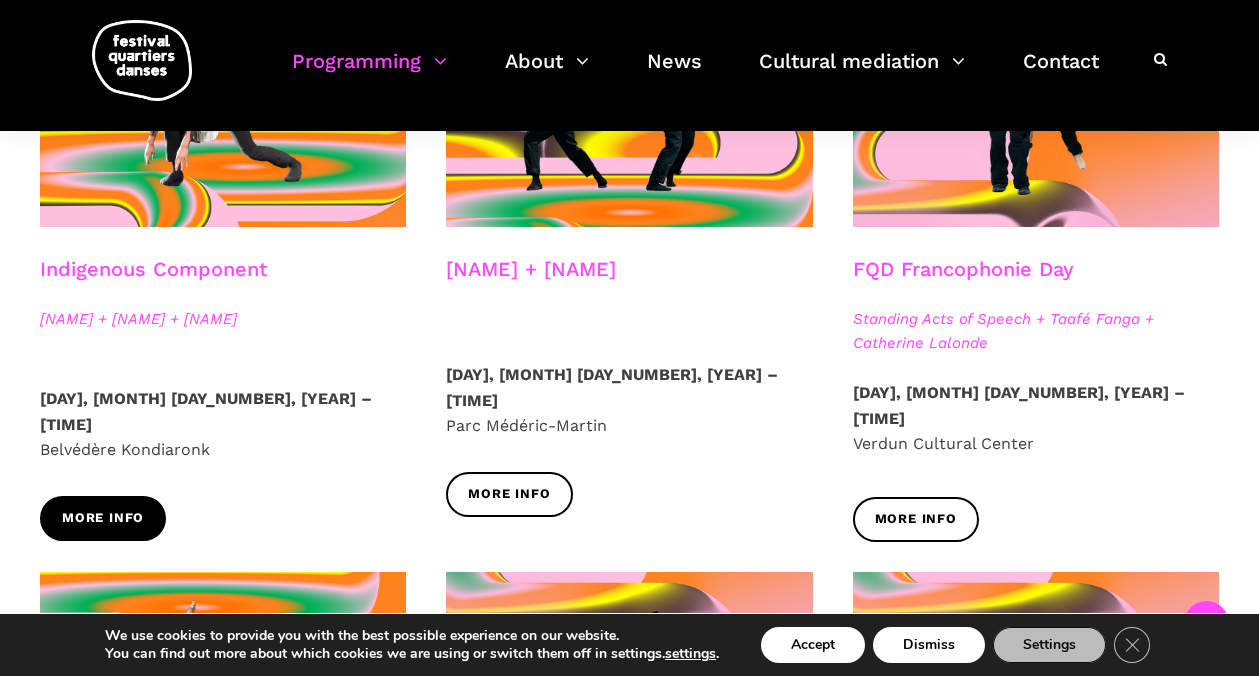 click on "More info" at bounding box center (103, 518) 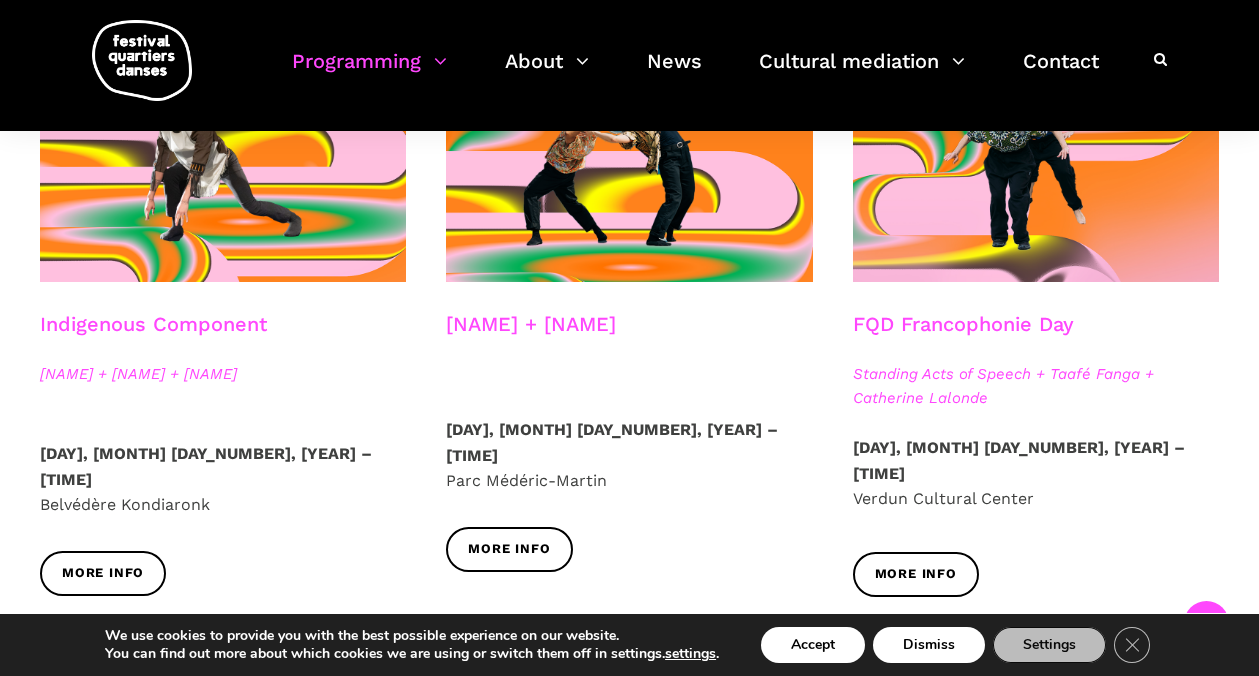 scroll, scrollTop: 1170, scrollLeft: 0, axis: vertical 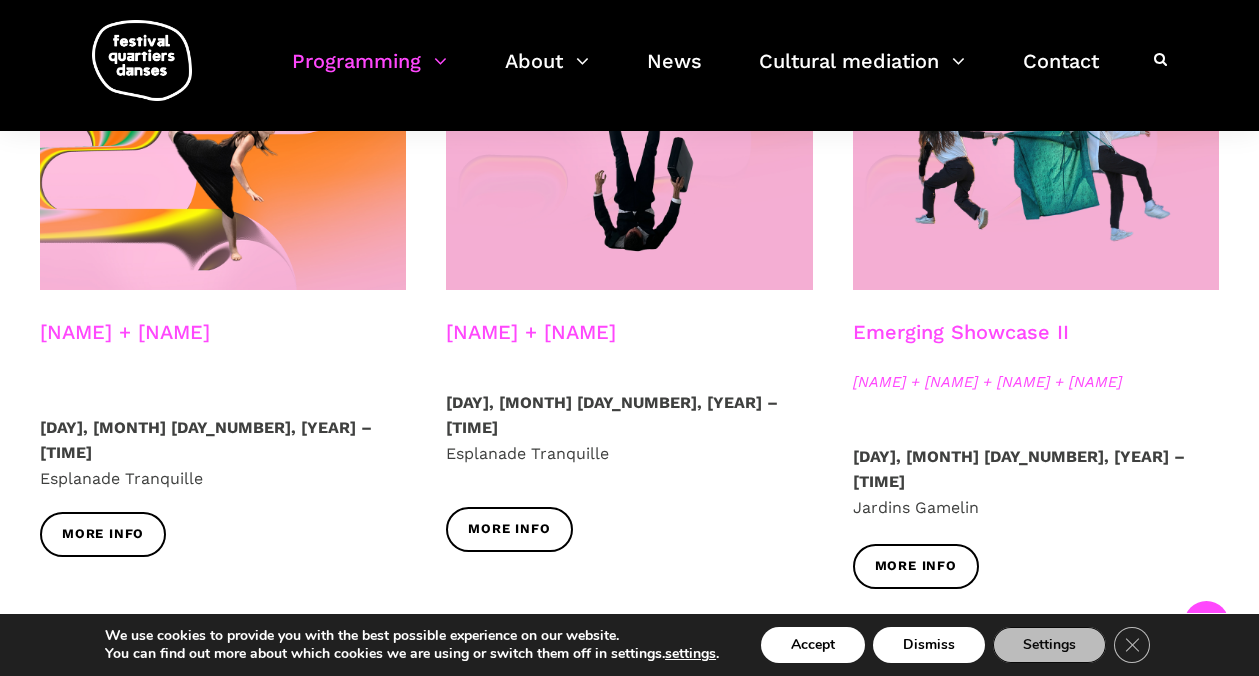 drag, startPoint x: 244, startPoint y: 178, endPoint x: 830, endPoint y: 4, distance: 611.2872 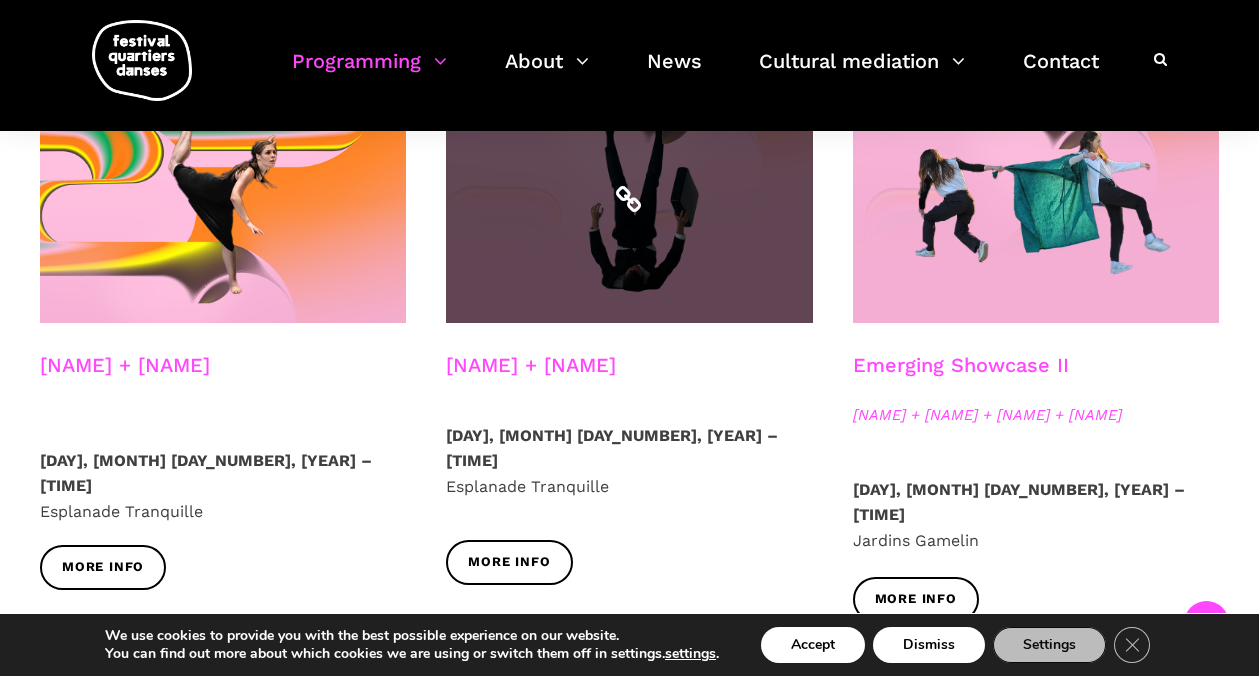 scroll, scrollTop: 1722, scrollLeft: 0, axis: vertical 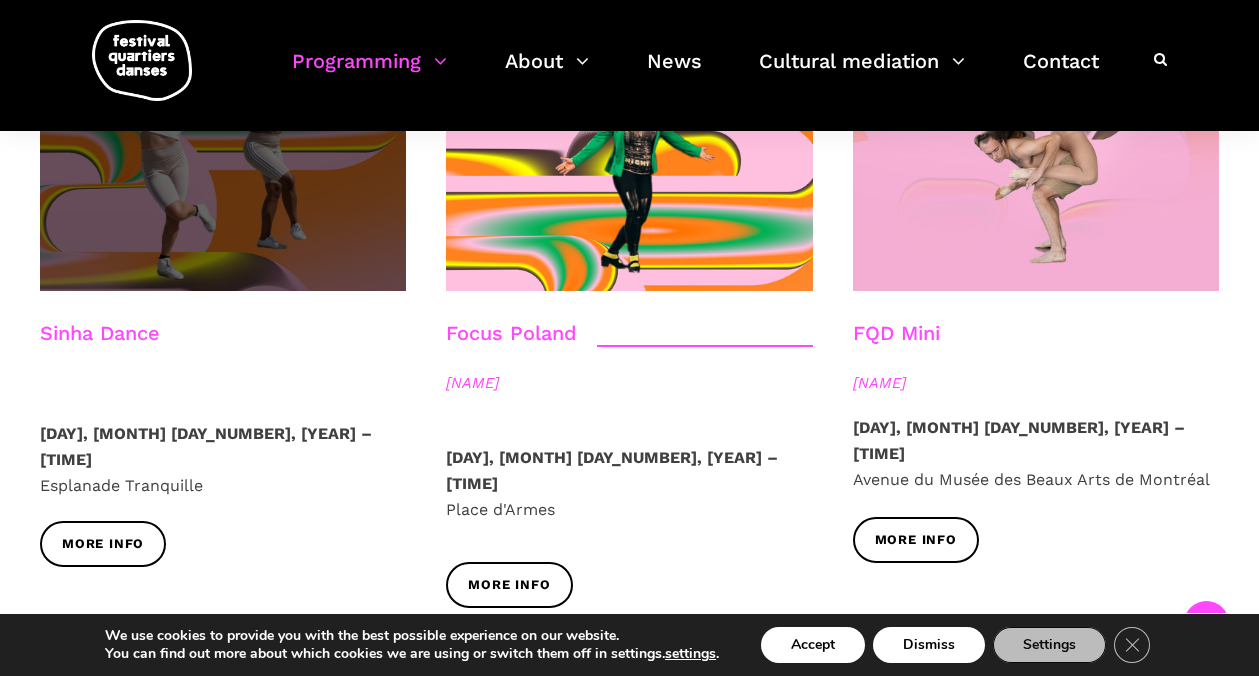 click on "I buy my tickets
Make a donation
Subscribe to our newsletter
IN
Free programming 2025 Discover the 2025 program for the Quartiers Danses Festival!
Free outdoor shows Pre-FQD A'nó:wara Dance Theater - My Urban Nature Sunday, August 24, 2025 – 1 p.m.  Laurier Park
More info Emerging Showcase I Jake Poloz + Lamont + Morgane Guillou + Productions Realiva Thursday, September 4, 2025 – 12:30 p.m.  Jardins Gamelin
More info View on the Diversity of the Next Generation Athena Lucie Assamba & Leah Danga + El Gao + Rameez Karim Friday, September 5, 2025 – 12:30 p.m.  Atwater Market
More info Indigenous Component Marshall Kahente Diabo + Ryleigh Mayo + Simik Komaksiutiksak Saturday, September 6, 2025 – 11:30 a.m.   Belvédère Kondiaronk
More info Charles Brécard + Kira Arts Company Saturday, September 6, 2025 – 3:30 p.m.  Parc Médéric-Martin
More info FQD Francophonie Day Standing Acts of Speech + Taafé Fanga + Catherine Lalonde" at bounding box center [629, -516] 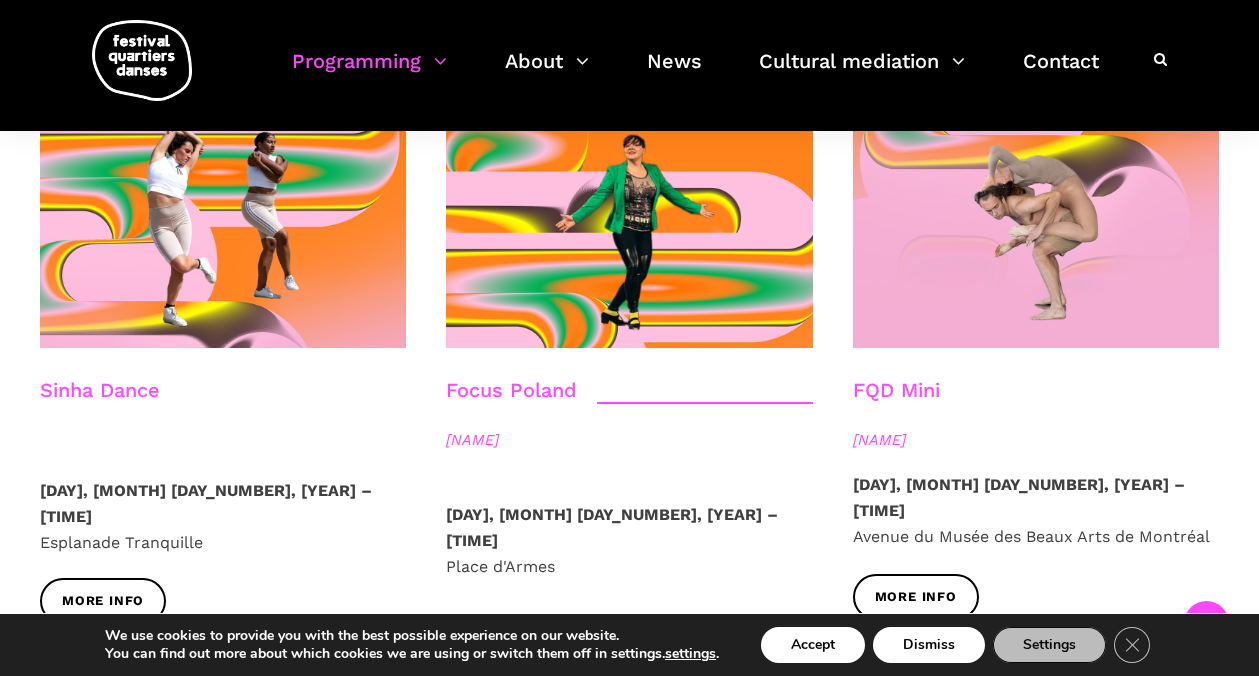 scroll, scrollTop: 2273, scrollLeft: 0, axis: vertical 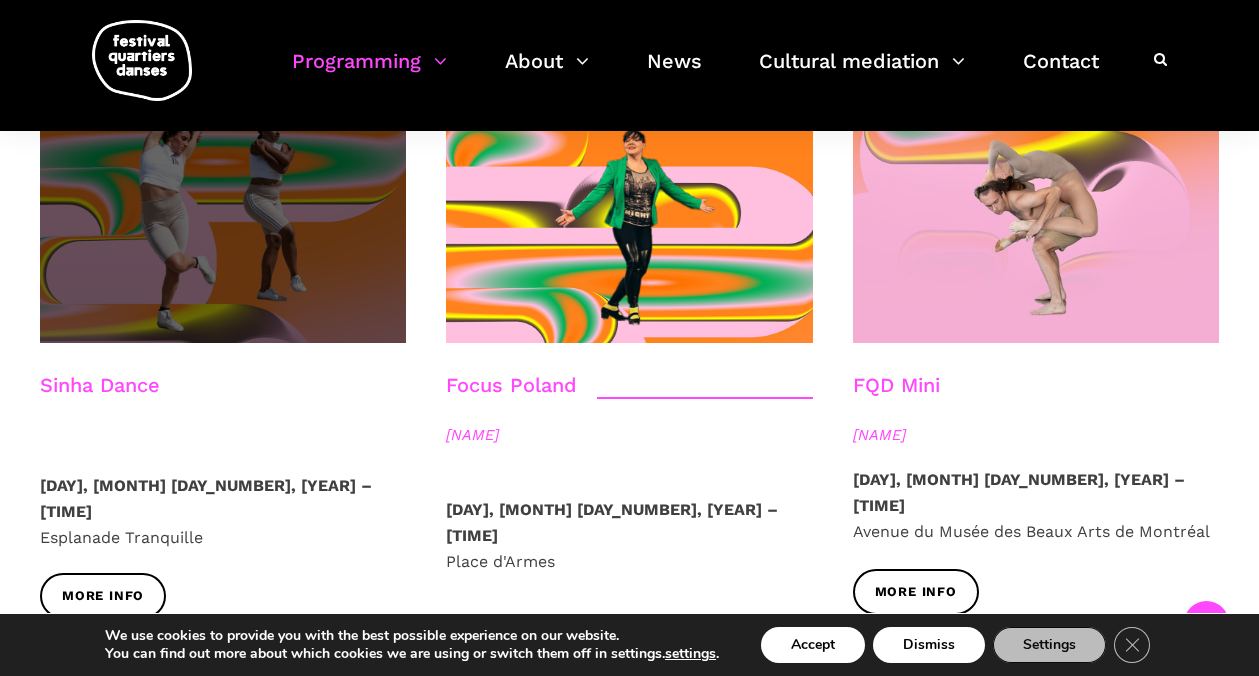 click at bounding box center (223, 220) 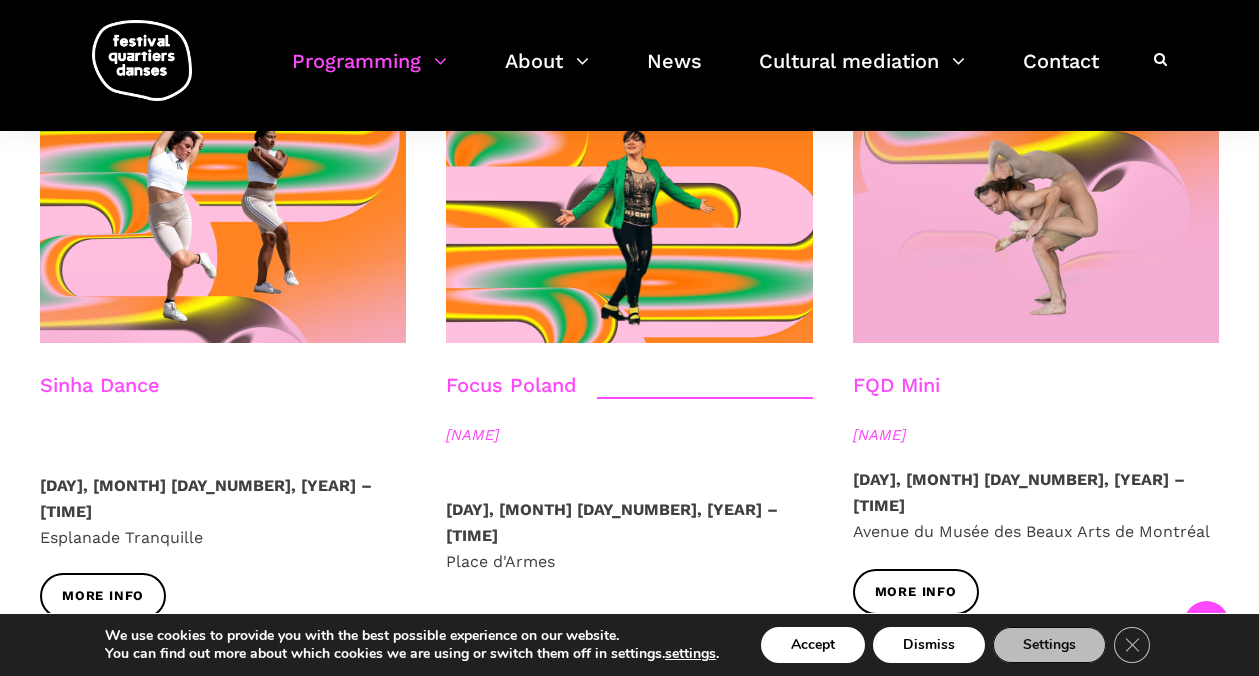 scroll, scrollTop: 2279, scrollLeft: 0, axis: vertical 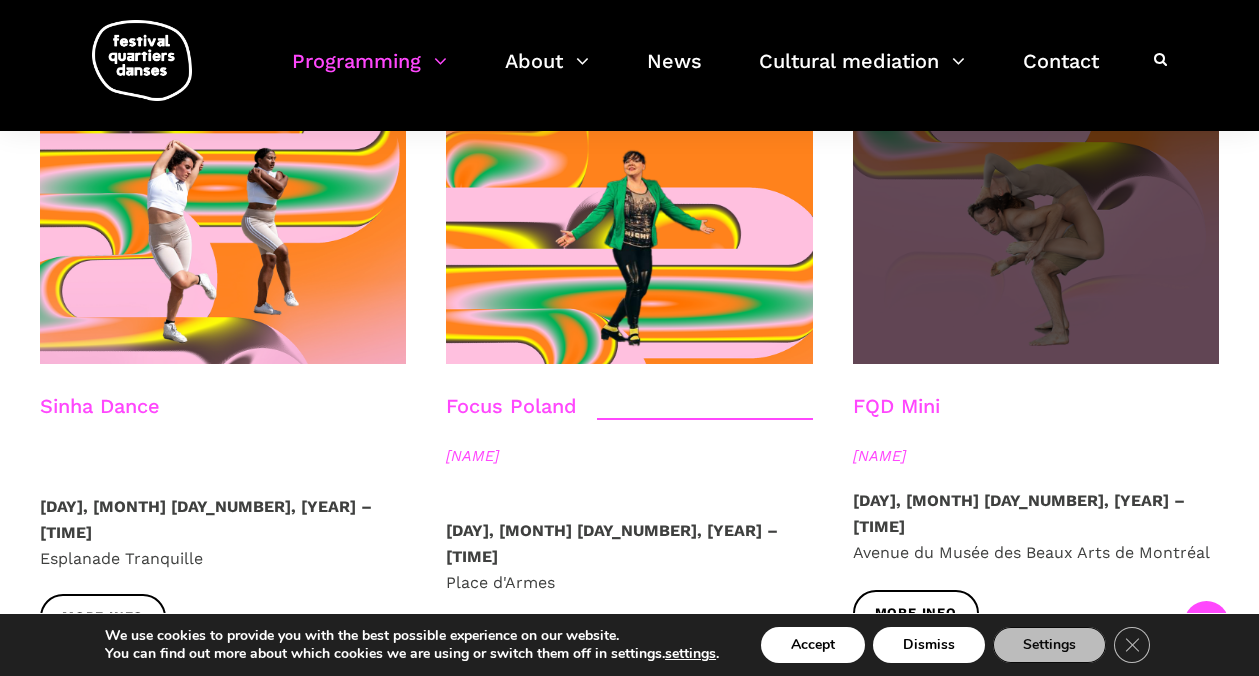 click at bounding box center (1036, 241) 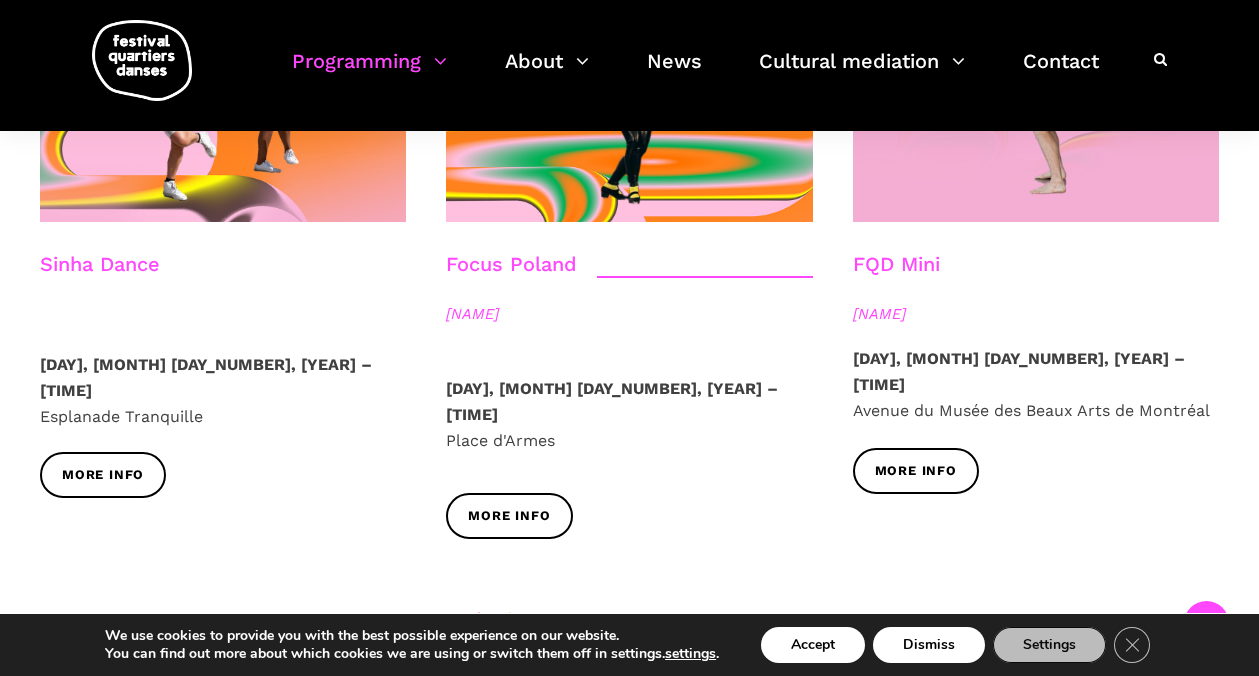 scroll, scrollTop: 2585, scrollLeft: 0, axis: vertical 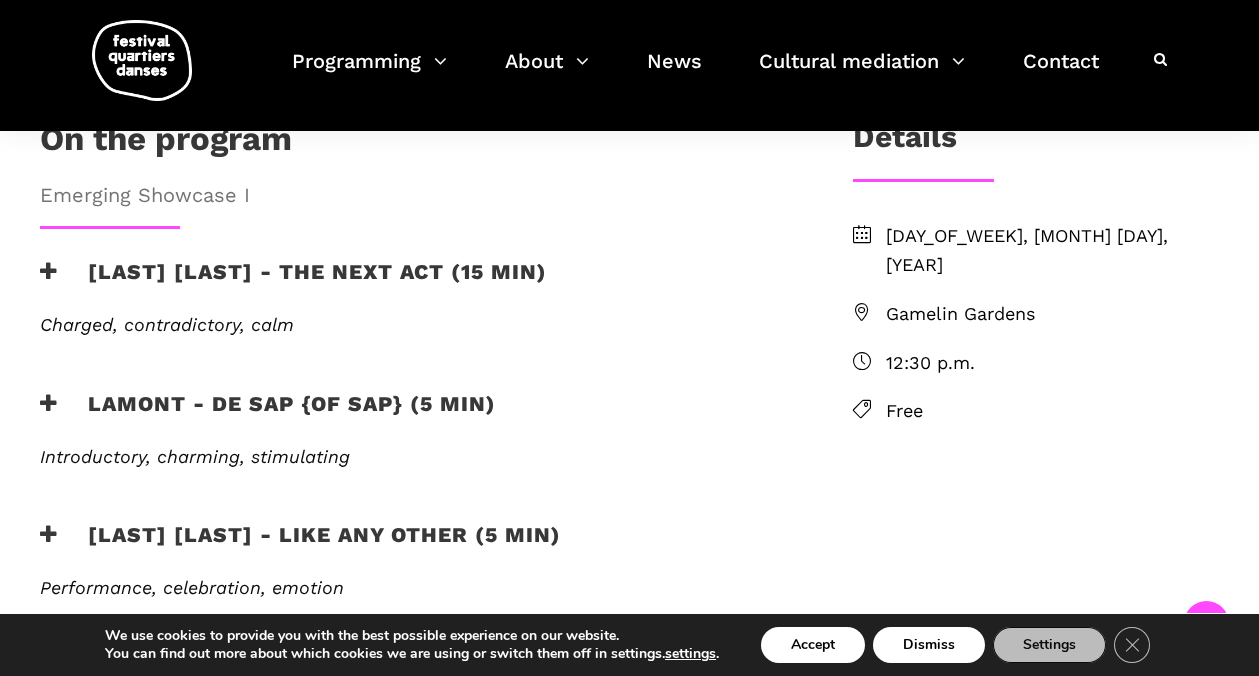 click on "Gamelin Gardens" at bounding box center (960, 313) 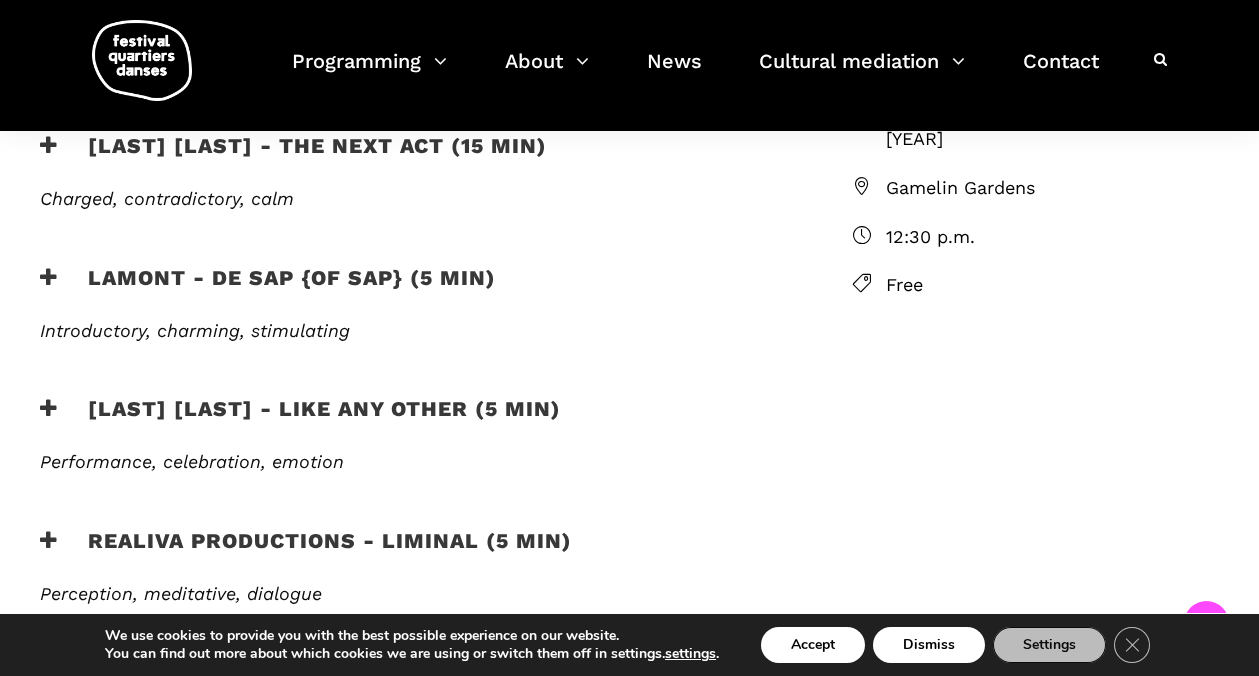 scroll, scrollTop: 562, scrollLeft: 0, axis: vertical 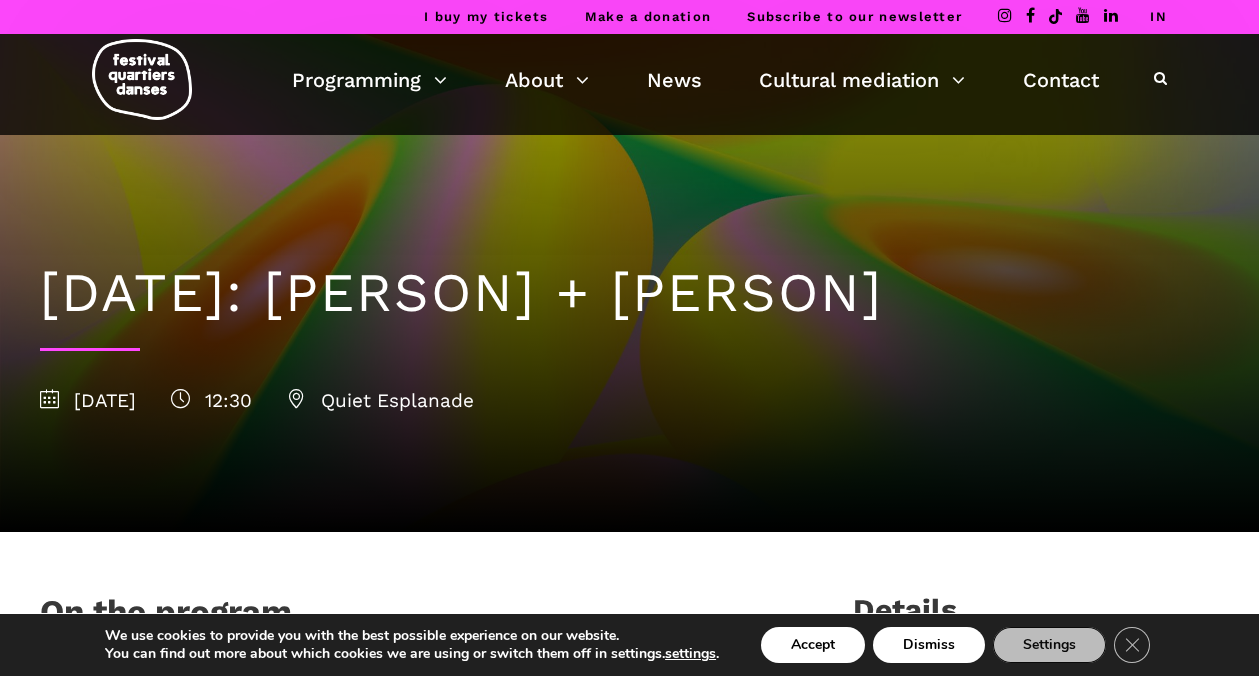 drag, startPoint x: 446, startPoint y: 292, endPoint x: 446, endPoint y: 340, distance: 48 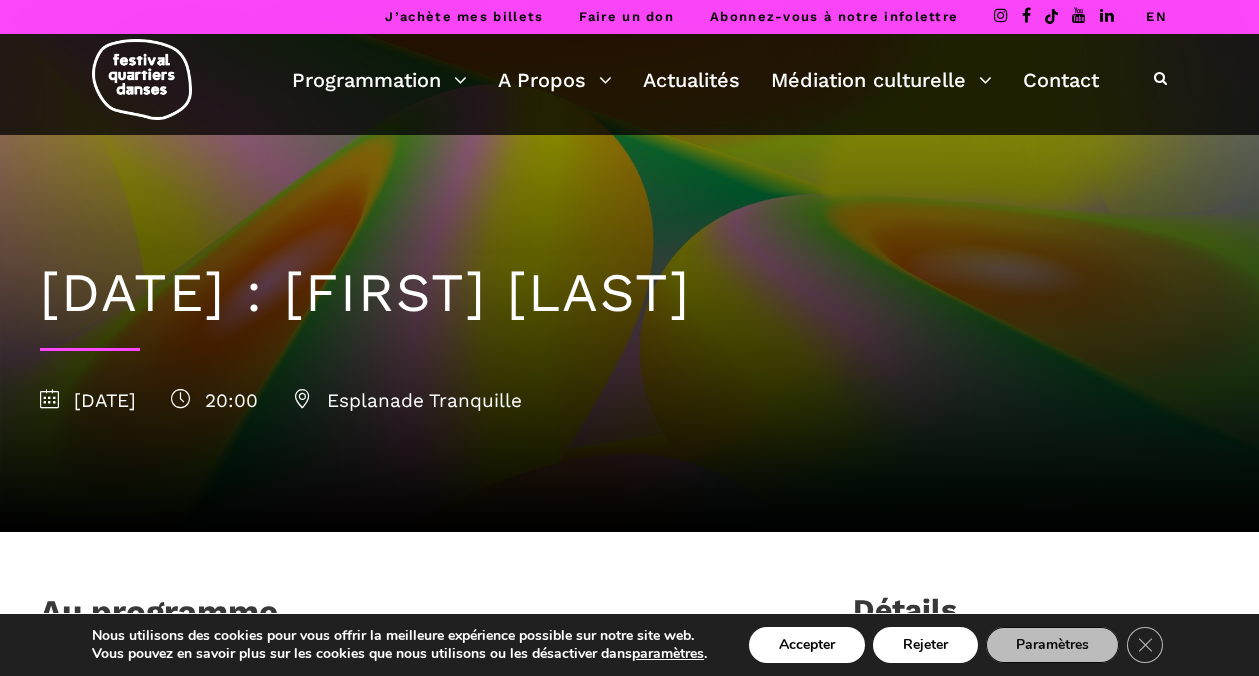 scroll, scrollTop: 0, scrollLeft: 0, axis: both 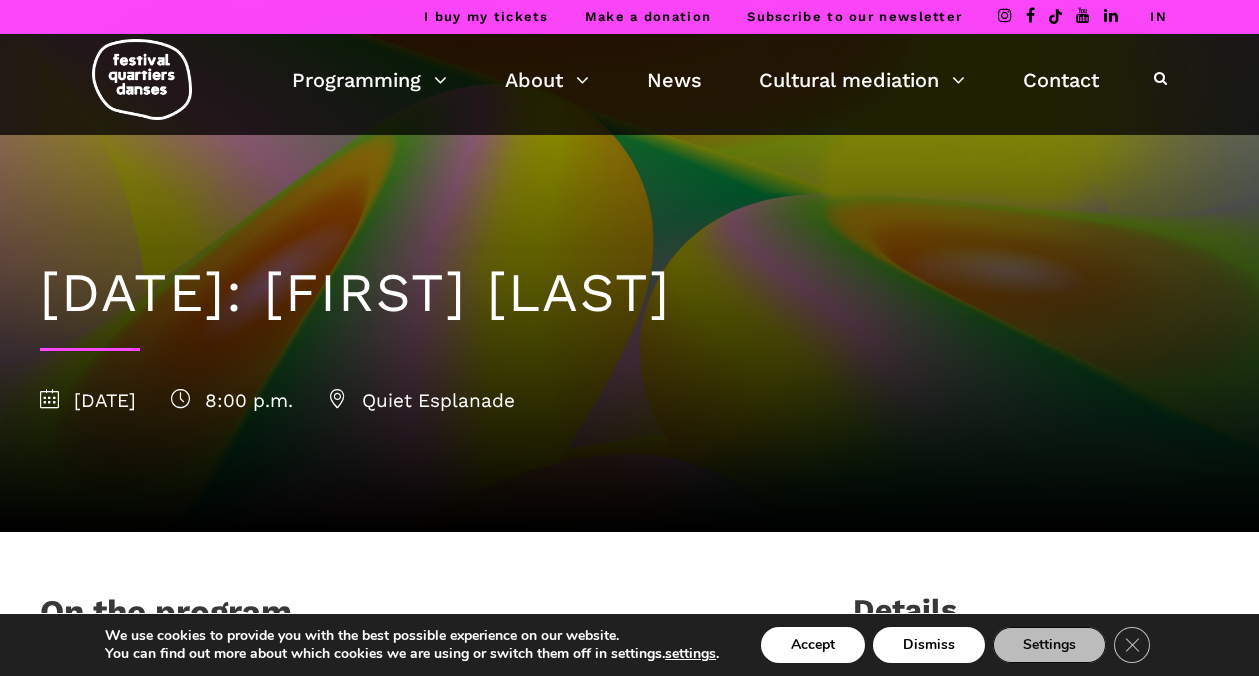 drag, startPoint x: 458, startPoint y: 297, endPoint x: 1006, endPoint y: 294, distance: 548.00824 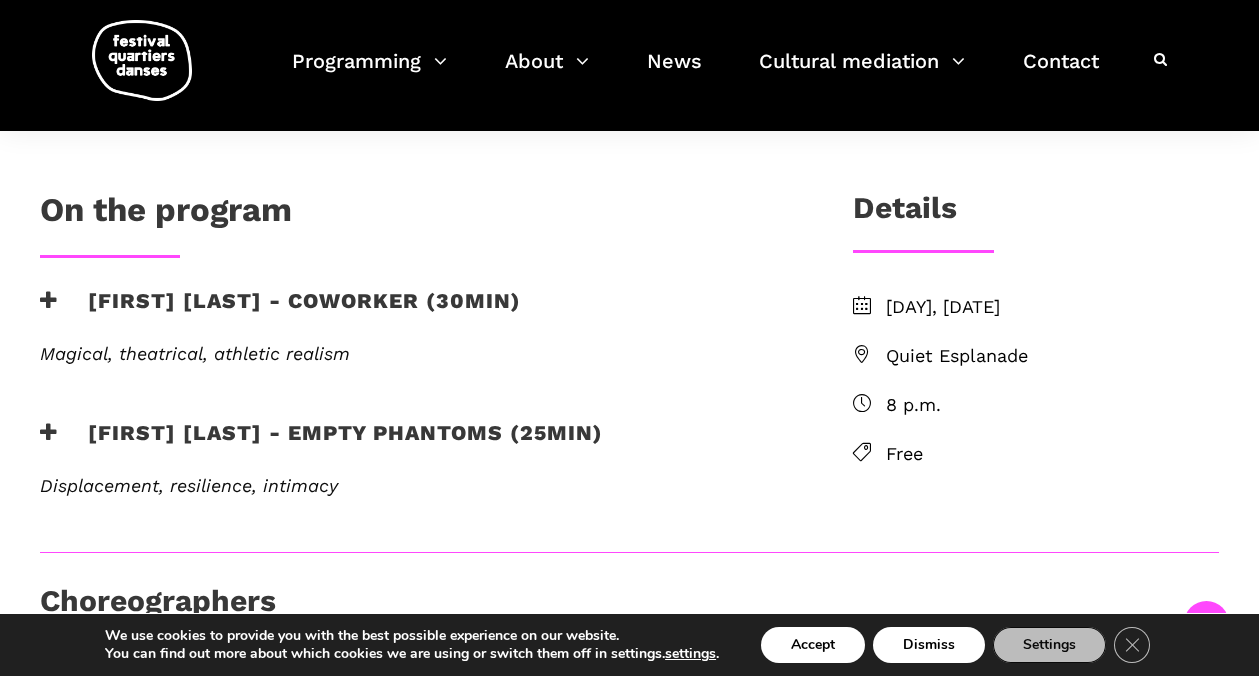scroll, scrollTop: 580, scrollLeft: 0, axis: vertical 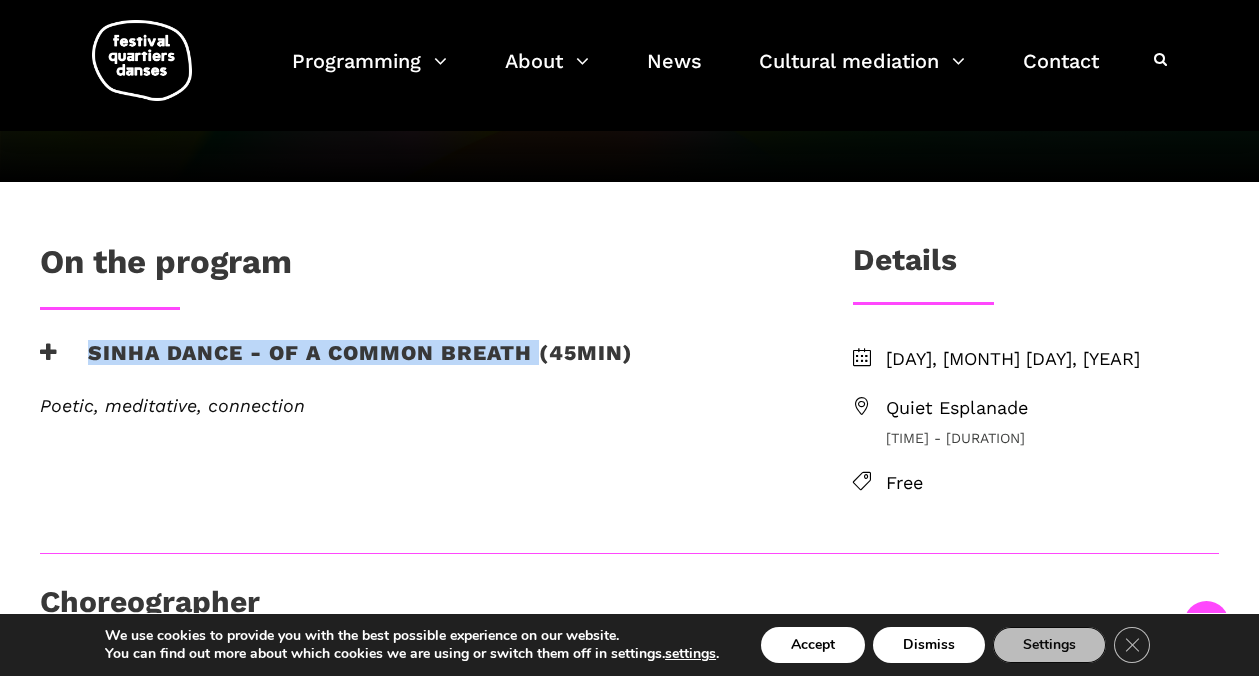 drag, startPoint x: 79, startPoint y: 351, endPoint x: 533, endPoint y: 350, distance: 454.0011 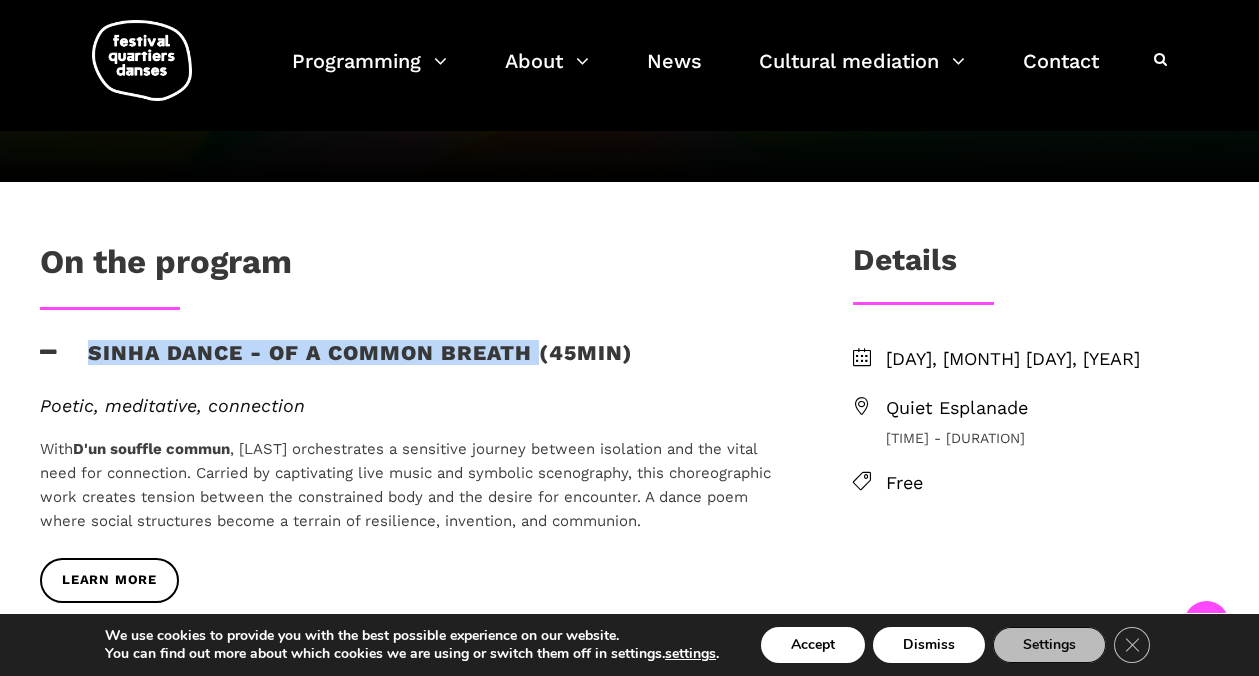 copy on "Sinha Dance - Of a common breath" 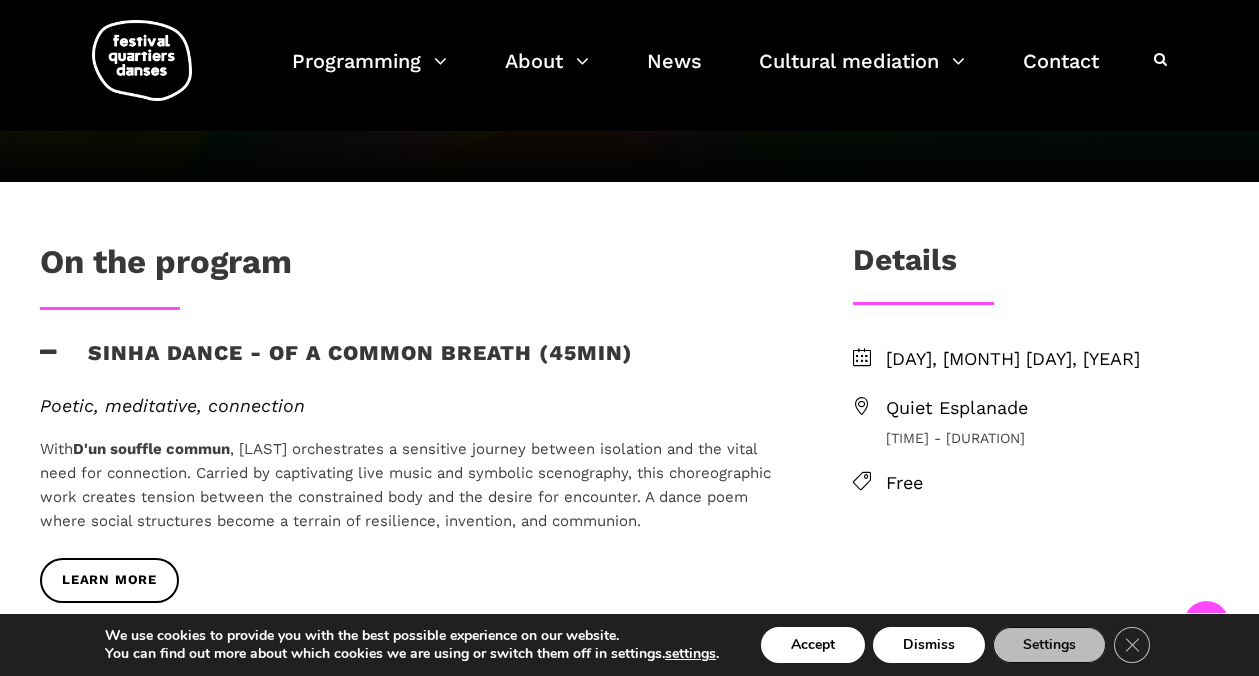 click on "On the program" at bounding box center (414, 267) 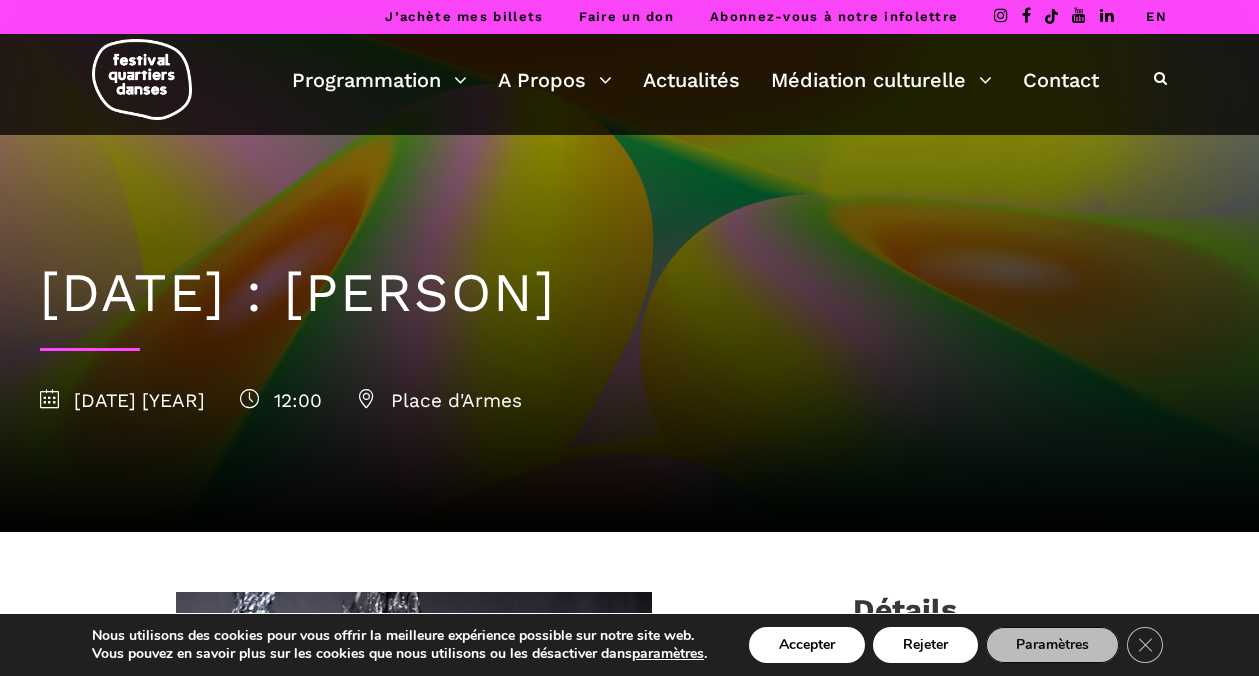 scroll, scrollTop: 0, scrollLeft: 0, axis: both 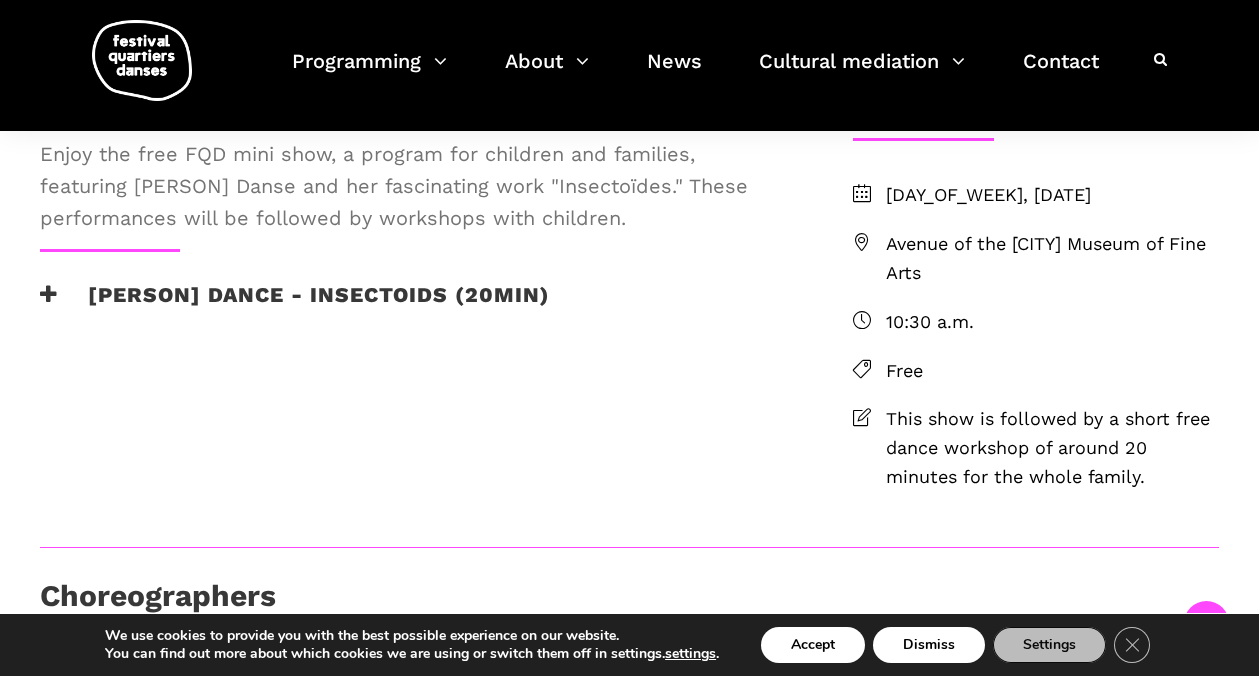 click on "[PERSON] Dance - Insectoids (20min)" at bounding box center (319, 294) 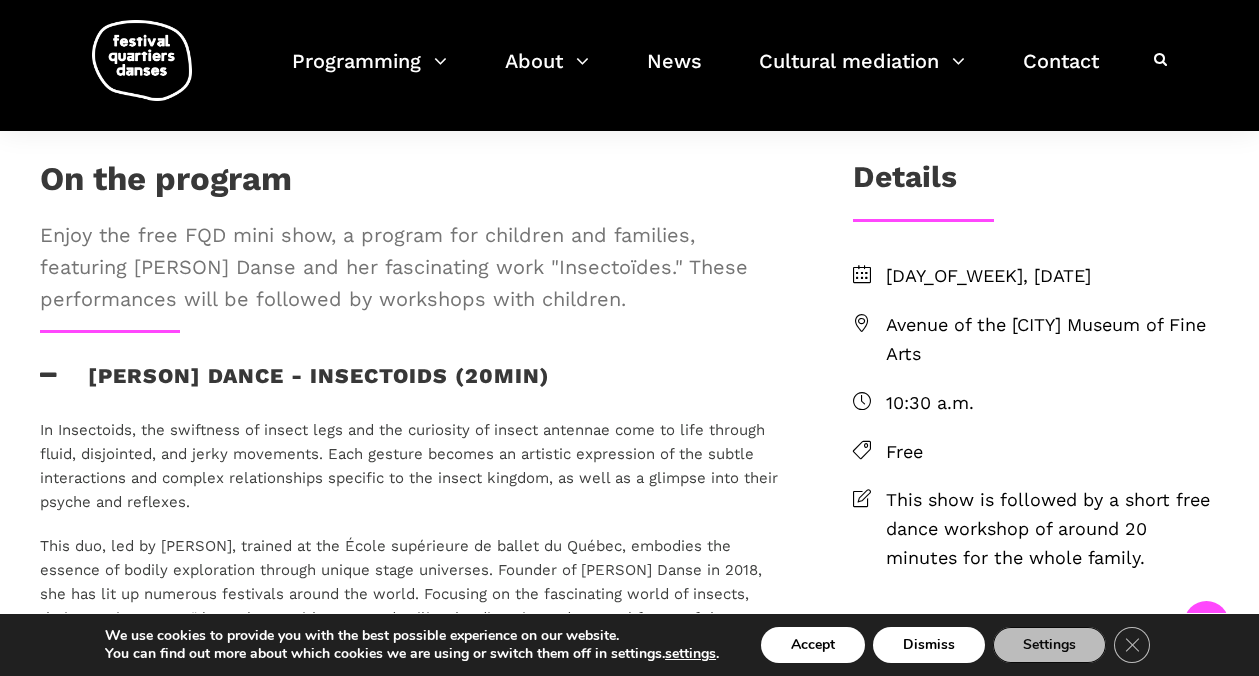 scroll, scrollTop: 371, scrollLeft: 0, axis: vertical 